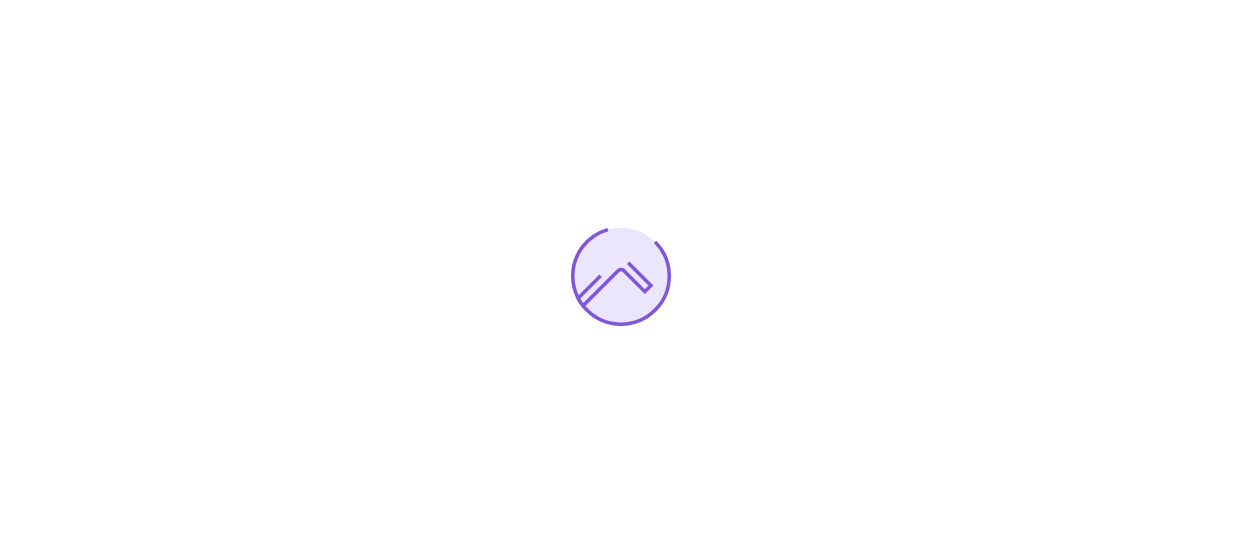 scroll, scrollTop: 0, scrollLeft: 0, axis: both 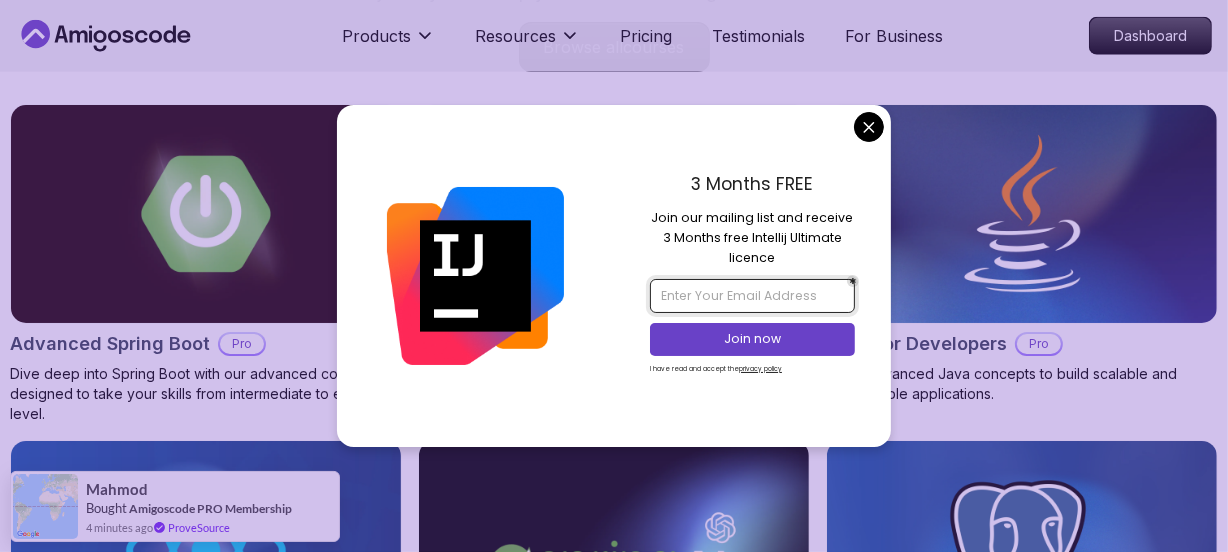 click at bounding box center (752, 296) 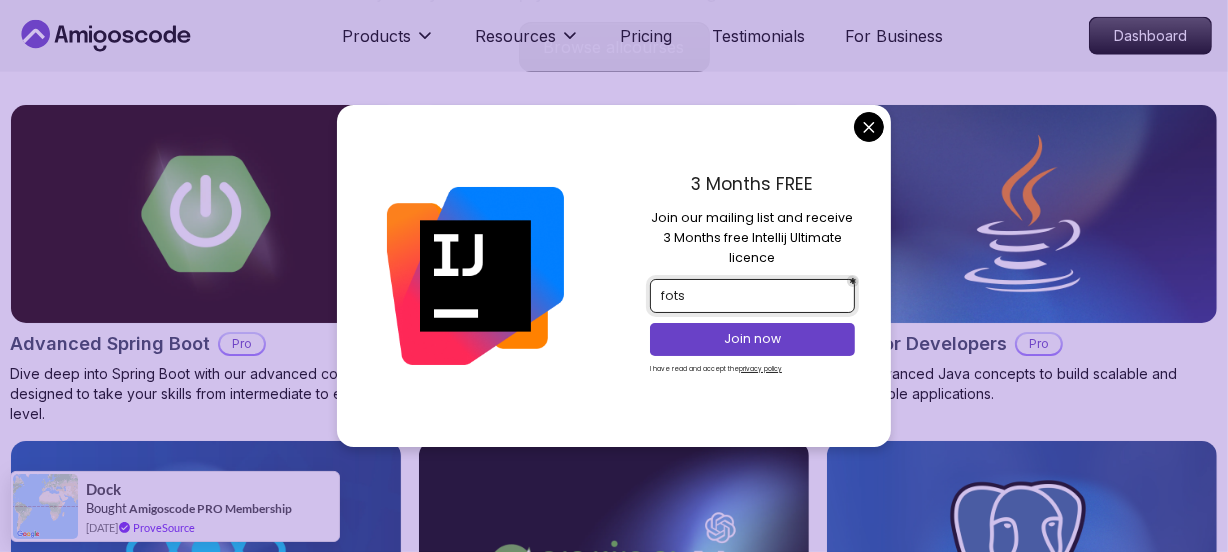 type on "[EMAIL_ADDRESS][DOMAIN_NAME]" 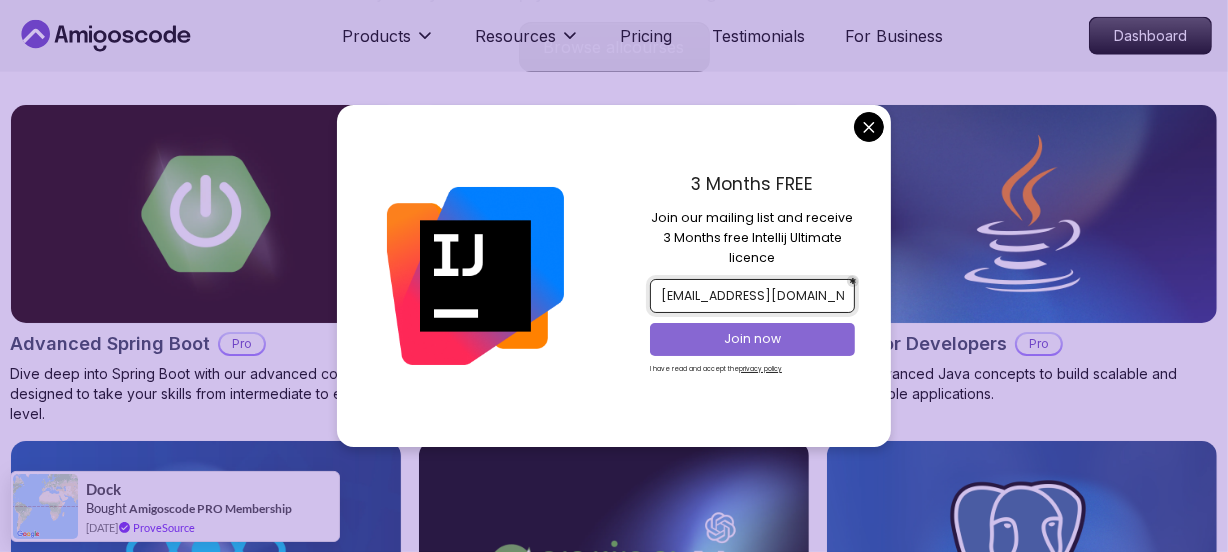 click on "Join now" at bounding box center (753, 339) 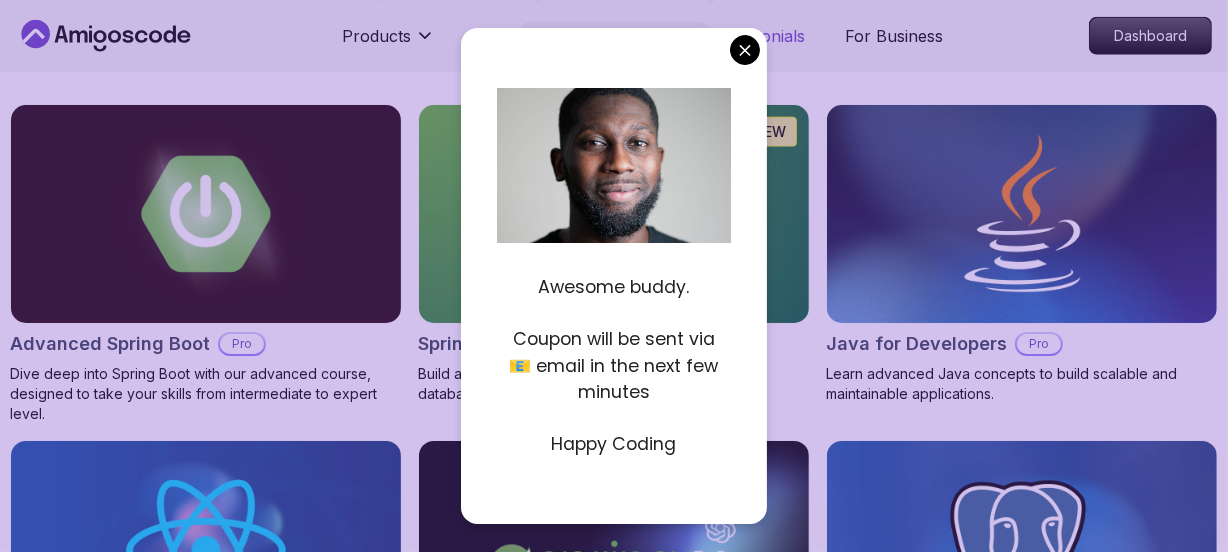 click on "Products Resources Pricing Testimonials For Business Dashboard Products Resources Pricing Testimonials For Business Dashboard Jogh Long Spring Developer Advocate "Amigoscode Does a pretty good job, and consistently too, covering Spring and for that, I'm very Appreciative" The One-Stop Platform for   Developers Get unlimited access to coding   courses ,   Quizzes ,   Builds  and   Tools . Start your journey or level up your career with Amigoscode [DATE]! Start for Free [URL][DOMAIN_NAME] OUR AMIGO STUDENTS WORK IN TOP COMPANIES Courses Builds Discover Amigoscode's Latest   Premium Courses! Get unlimited access to coding   courses ,   Quizzes ,   Builds  and   Tools . Start your journey or level up your career with Amigoscode [DATE]! Browse all  courses Advanced Spring Boot Pro Dive deep into Spring Boot with our advanced course, designed to take your skills from intermediate to expert level. NEW Spring Boot for Beginners Java for Developers Pro React JS Developer Guide Pro Spring AI Pro Pro     ," at bounding box center [614, 4143] 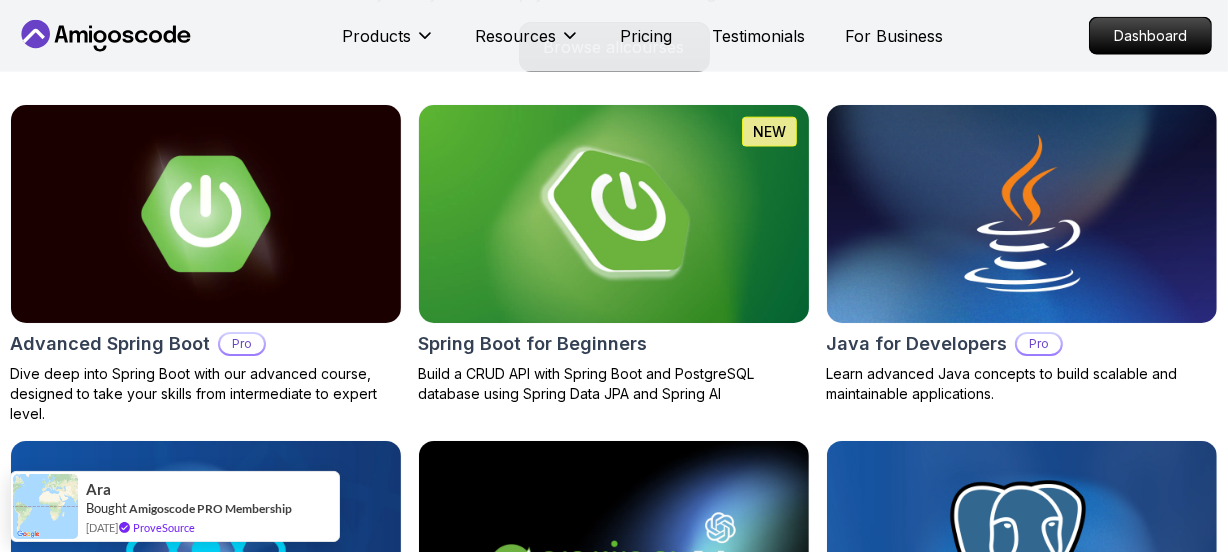 click at bounding box center (614, 213) 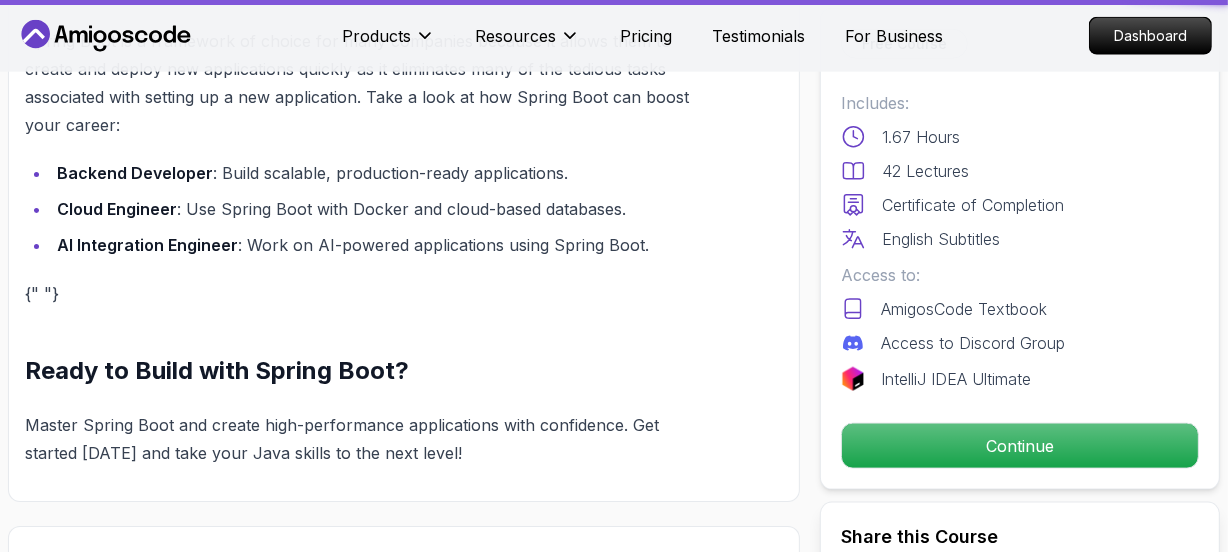 scroll, scrollTop: 0, scrollLeft: 0, axis: both 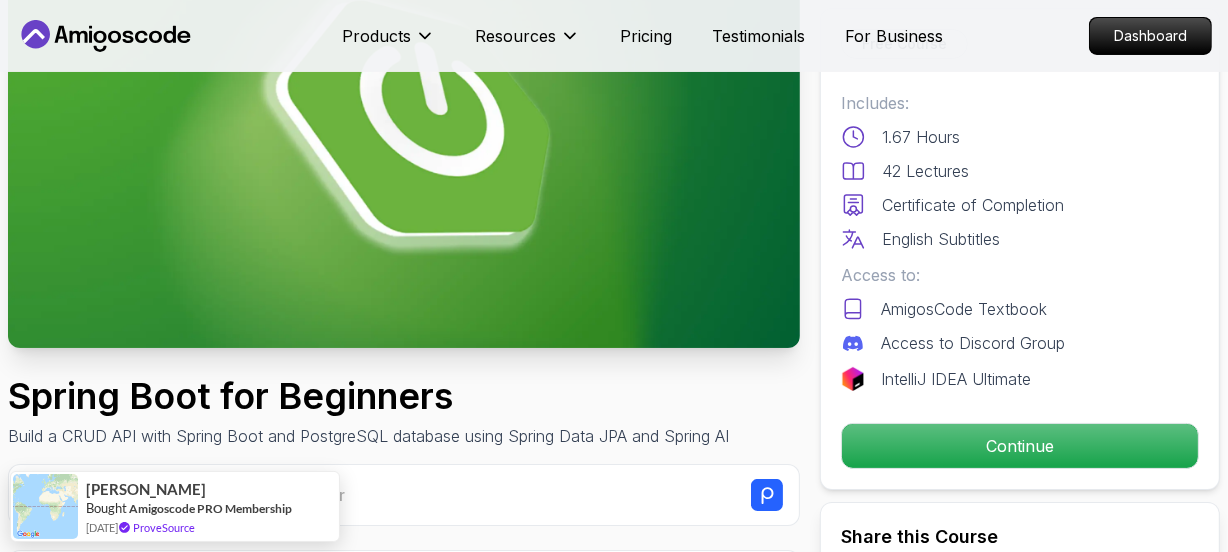 click at bounding box center [404, 125] 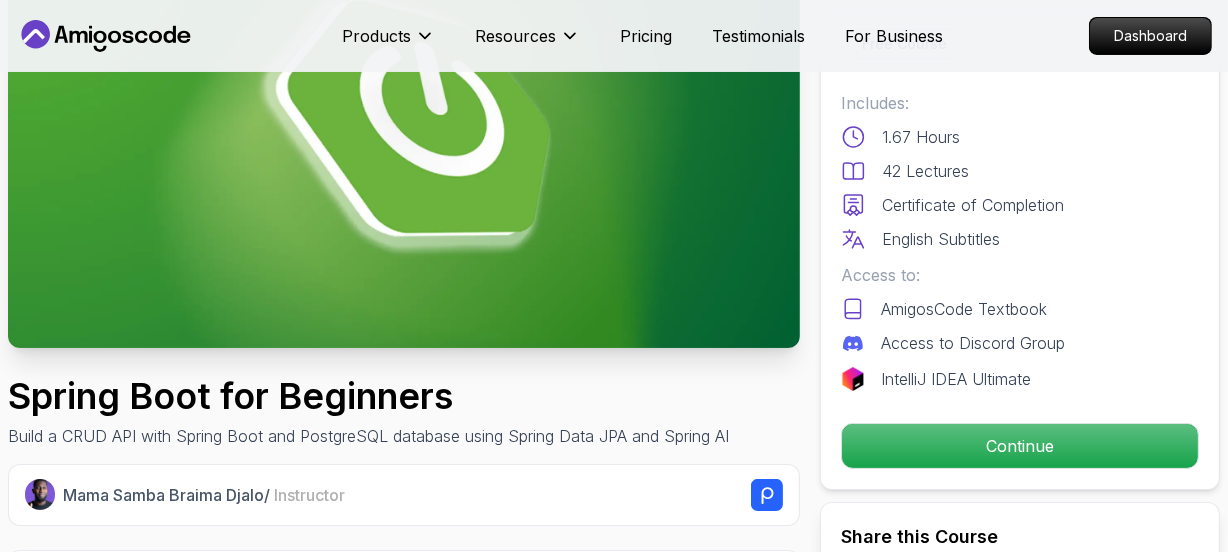 click at bounding box center [404, 125] 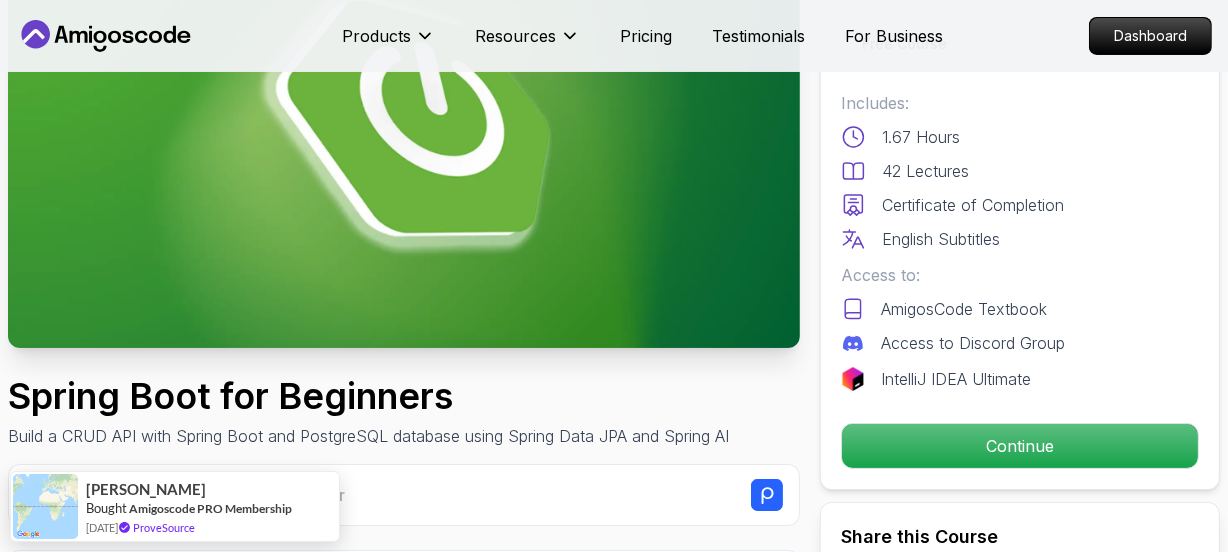click at bounding box center [404, 125] 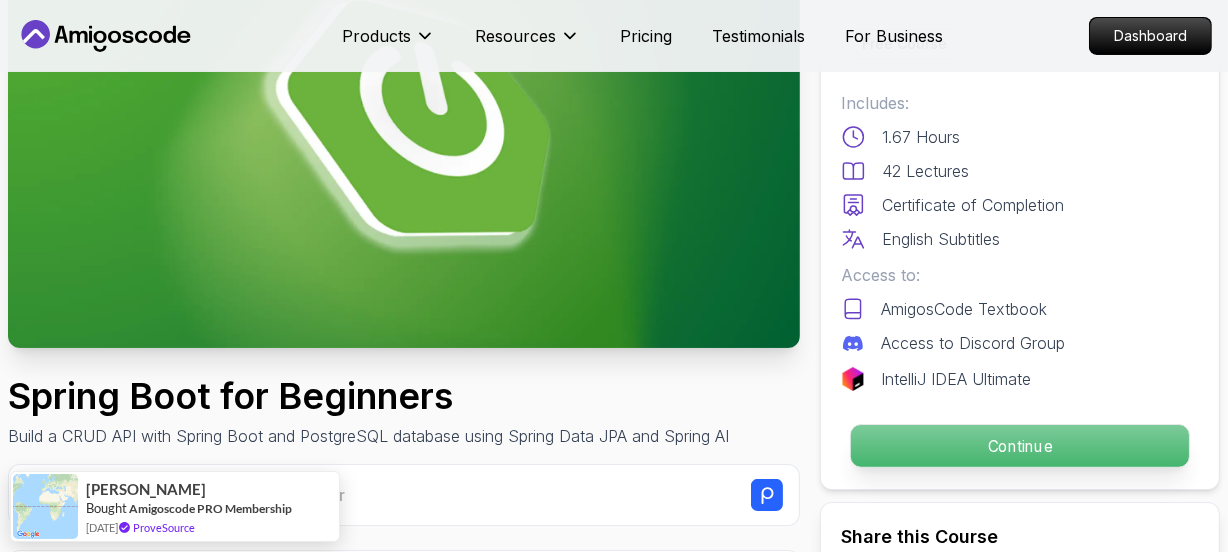 click on "Continue" at bounding box center (1020, 446) 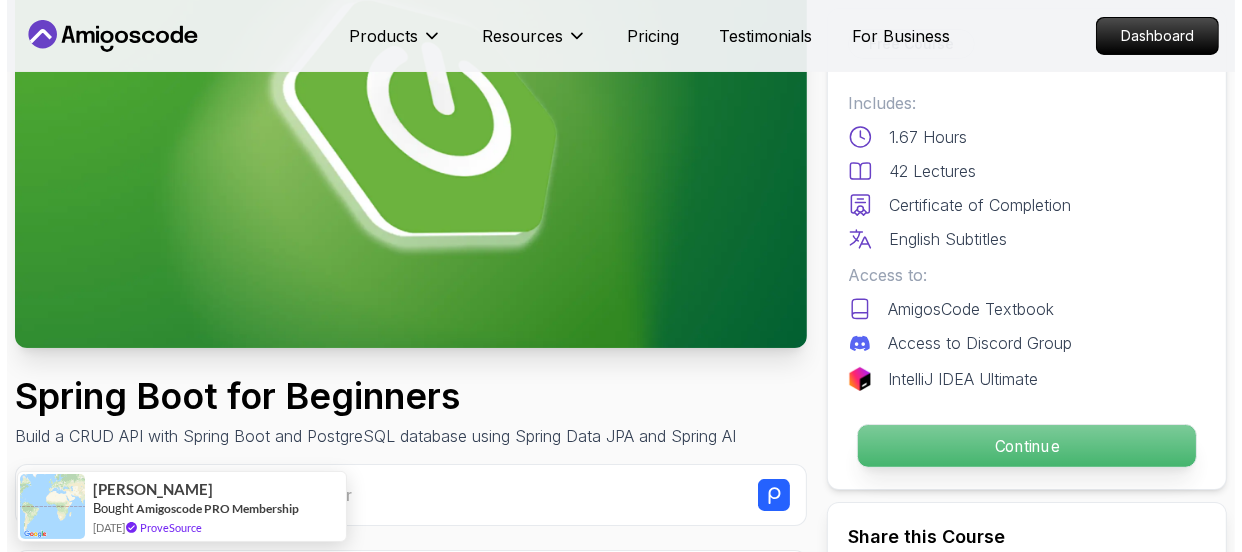 scroll, scrollTop: 0, scrollLeft: 0, axis: both 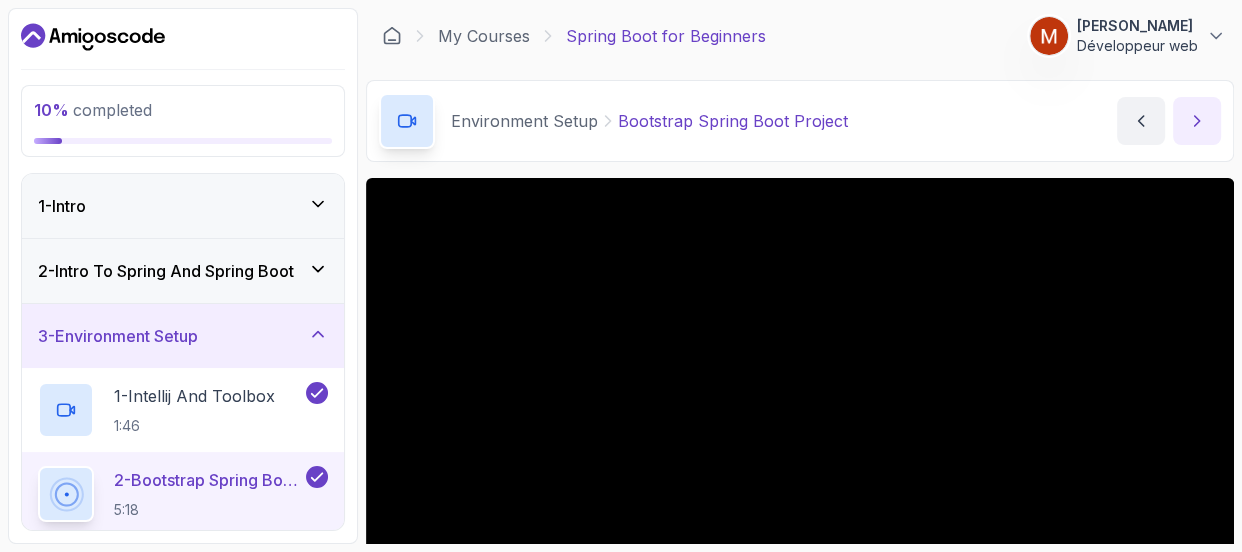 click at bounding box center [1197, 121] 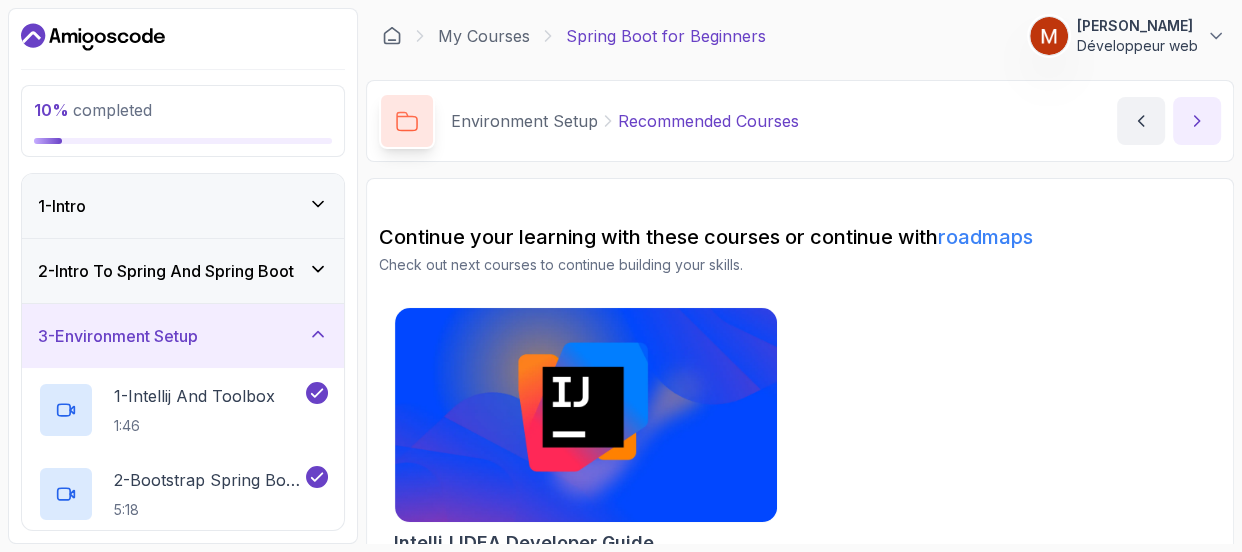 click 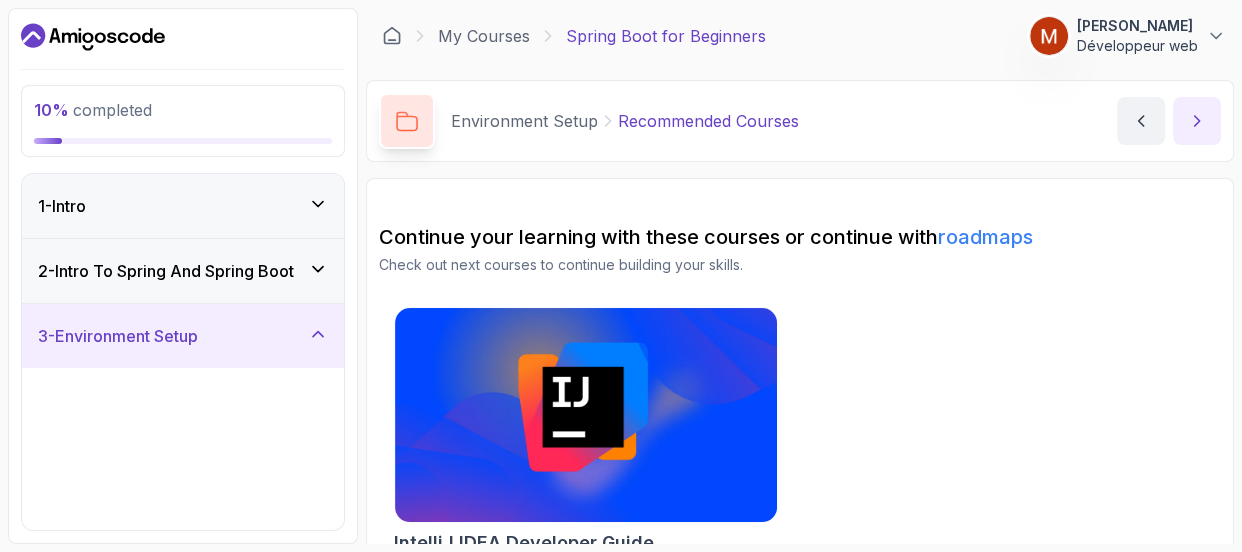 click 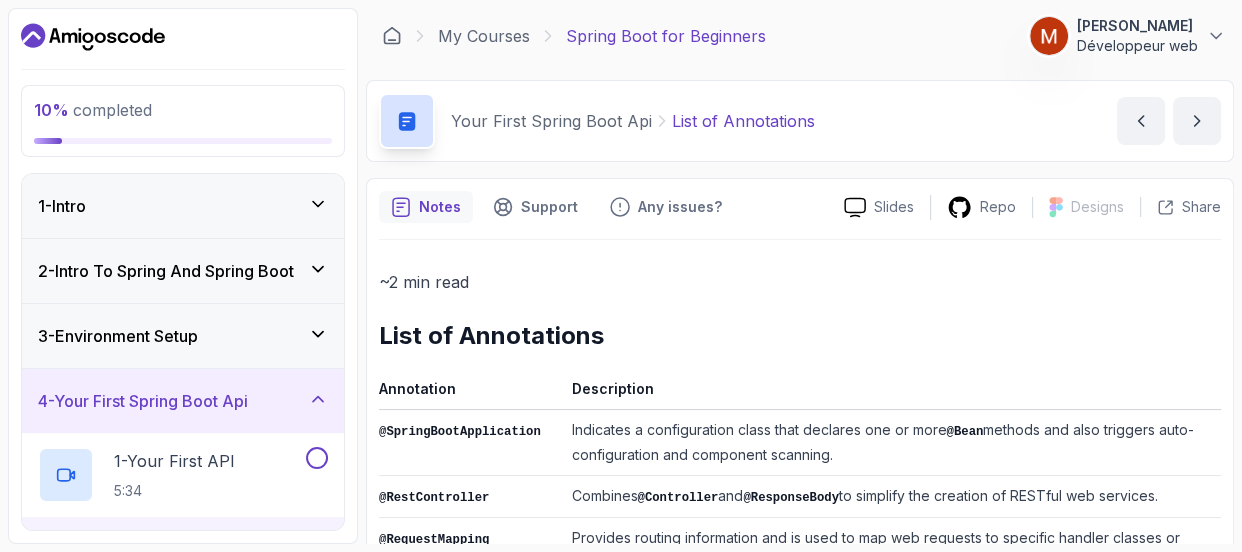 click 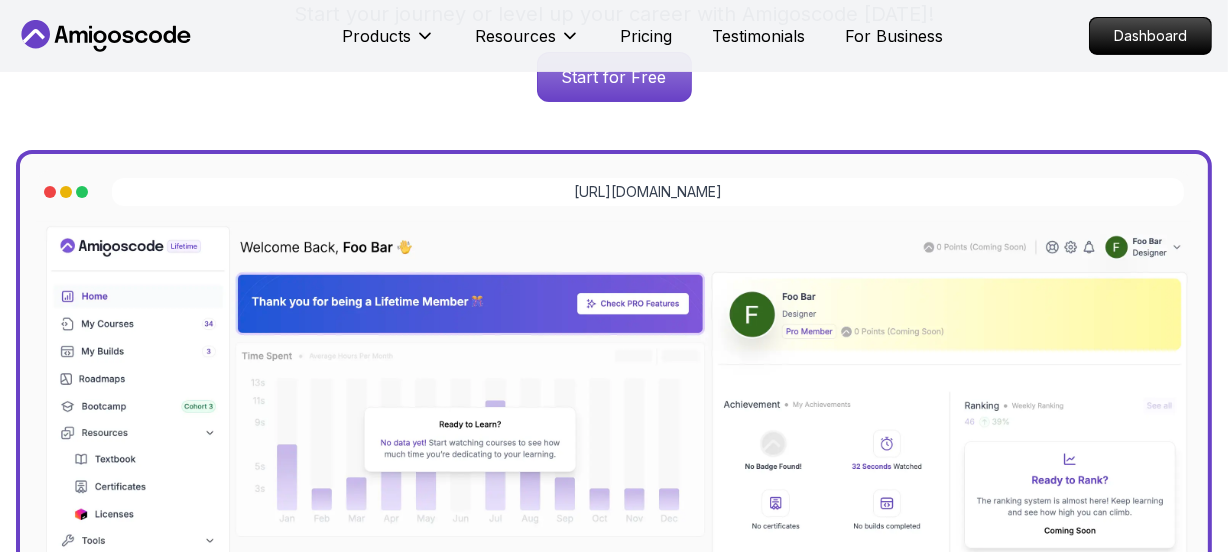 scroll, scrollTop: 2114, scrollLeft: 0, axis: vertical 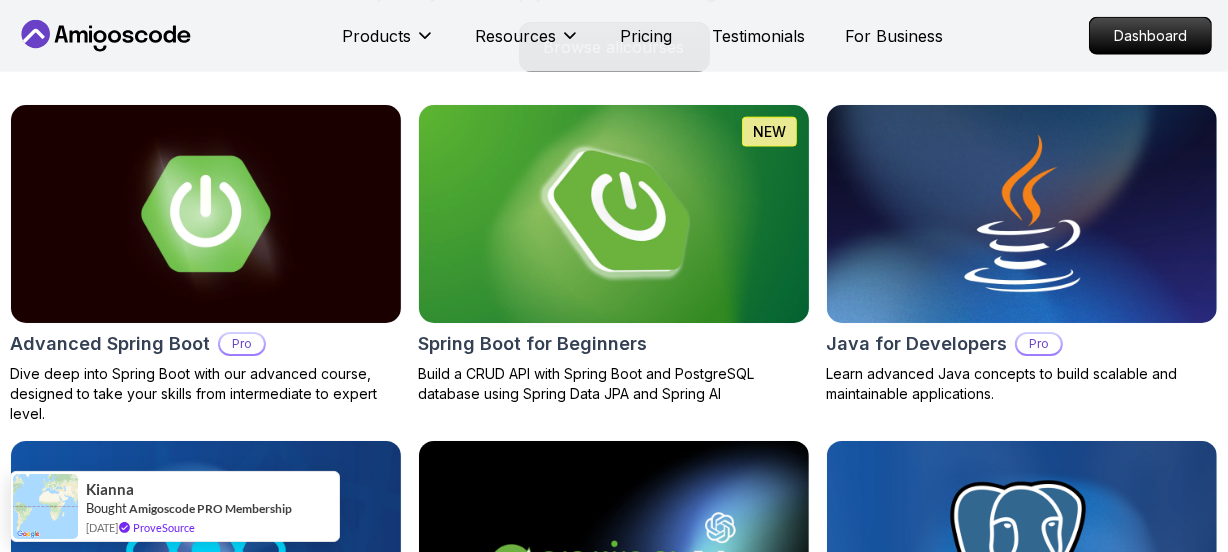 click at bounding box center [614, 213] 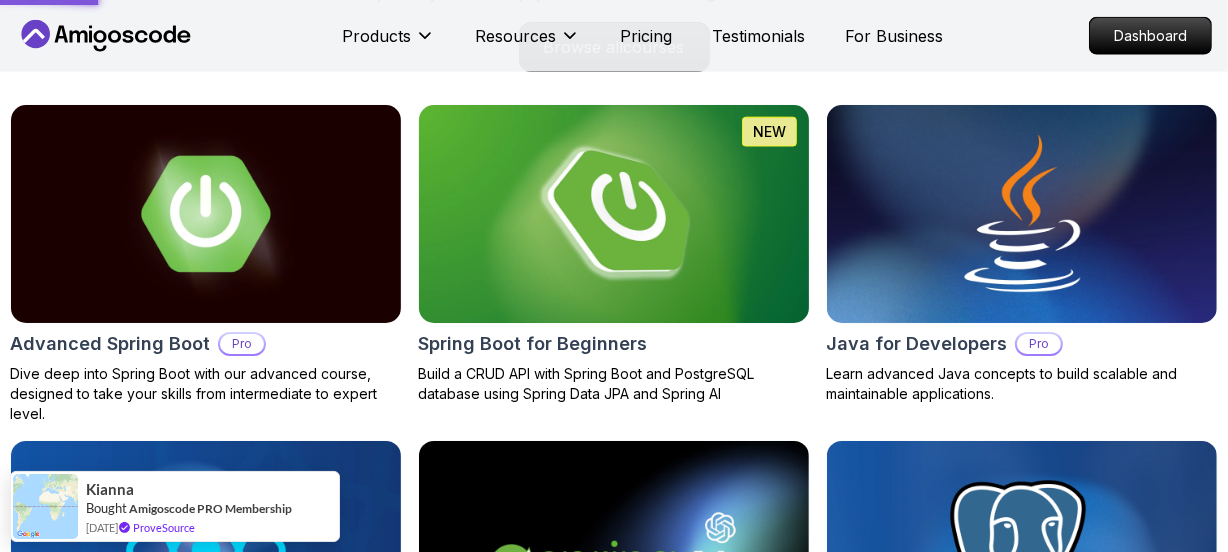 scroll, scrollTop: 0, scrollLeft: 0, axis: both 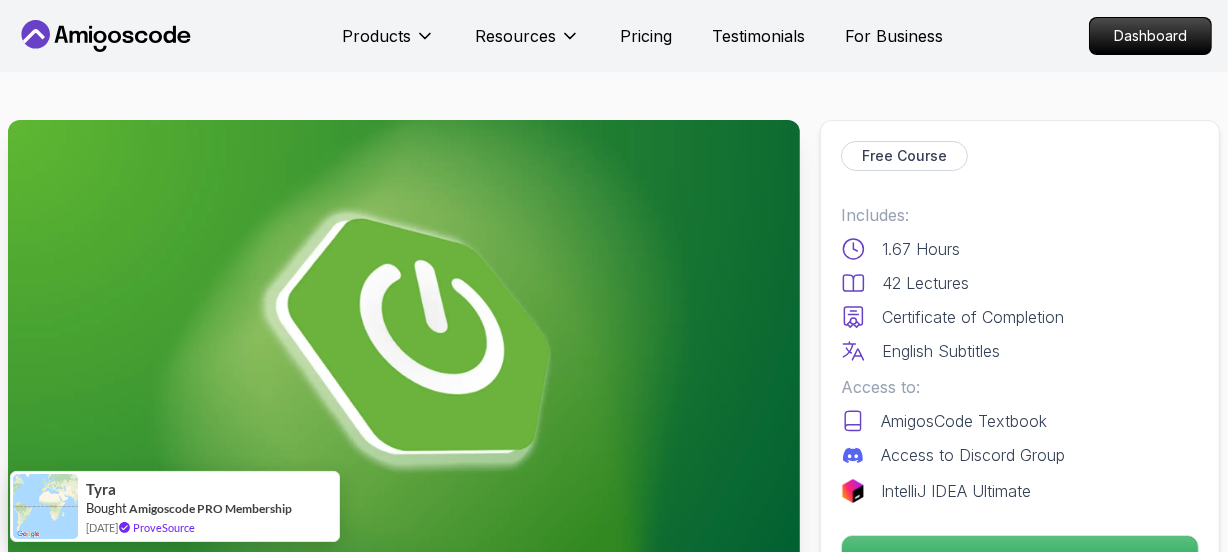 click at bounding box center [404, 343] 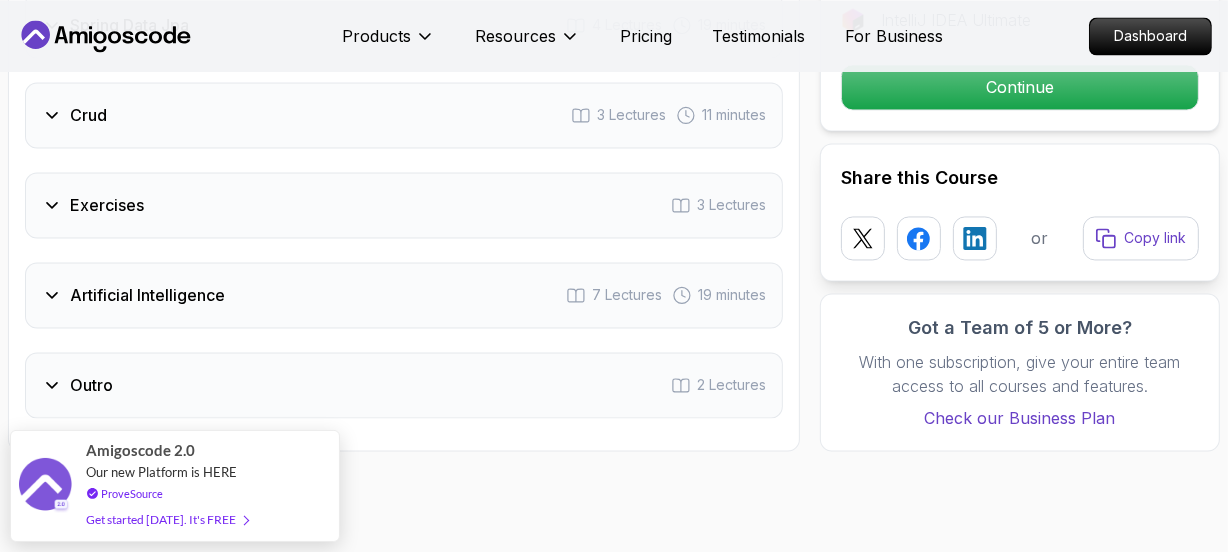 scroll, scrollTop: 3243, scrollLeft: 0, axis: vertical 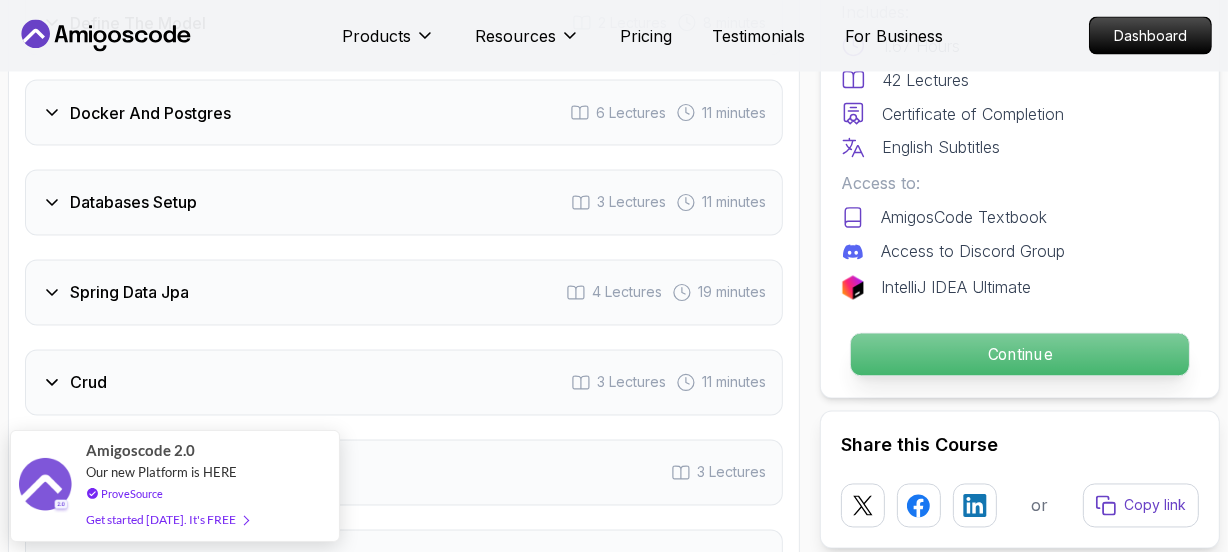 click on "Continue" at bounding box center (1020, 355) 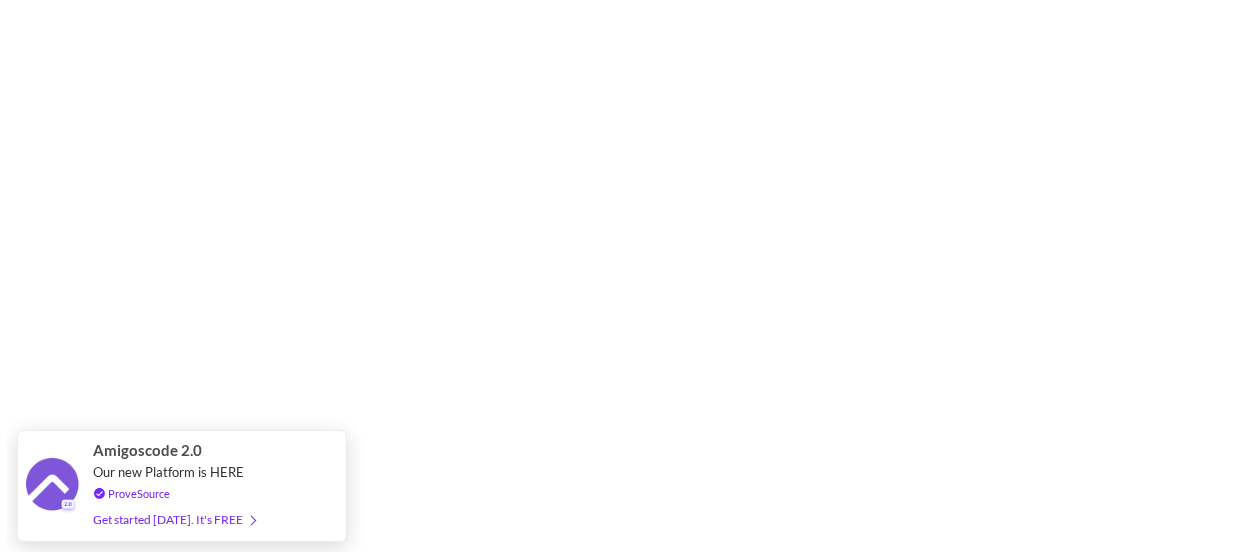 scroll, scrollTop: 0, scrollLeft: 0, axis: both 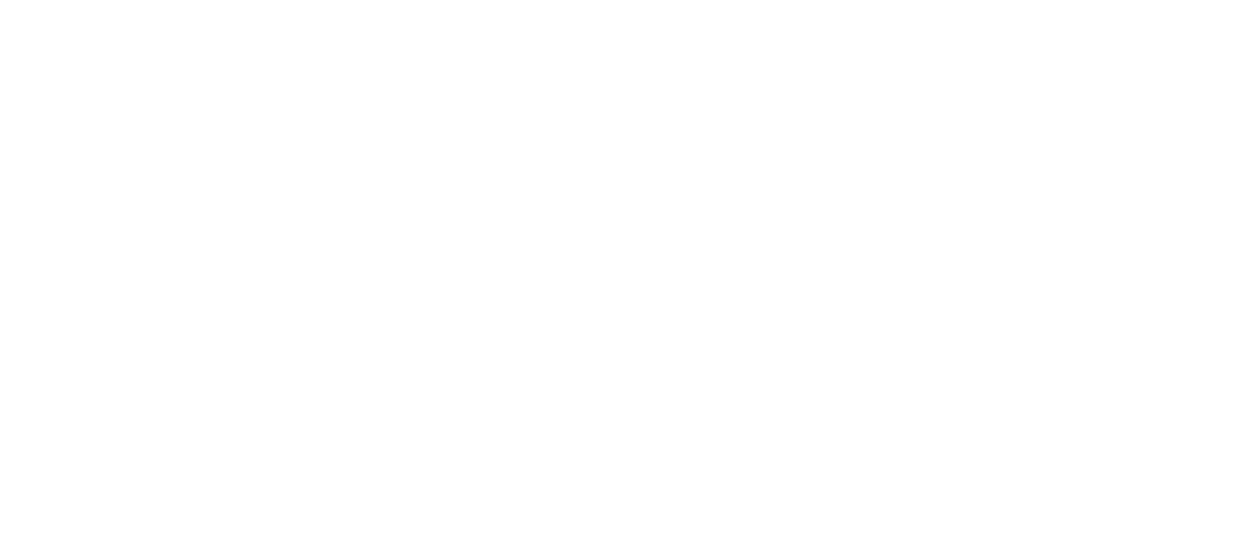 click at bounding box center [621, 0] 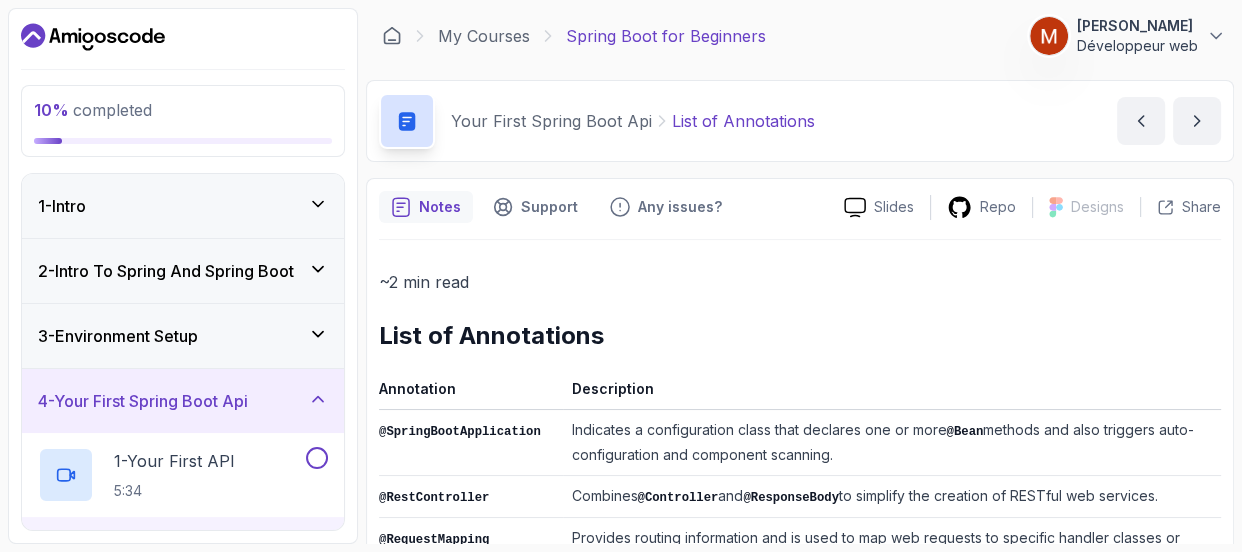 click on "List of Annotations" at bounding box center (743, 121) 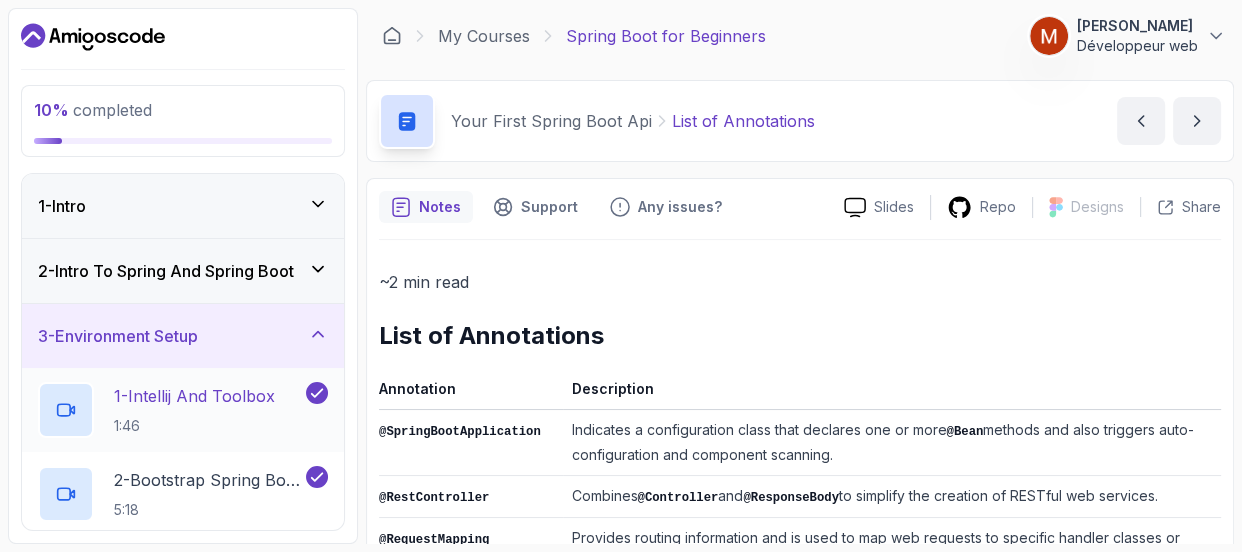 click on "1  -  Intellij And Toolbox" at bounding box center [194, 396] 